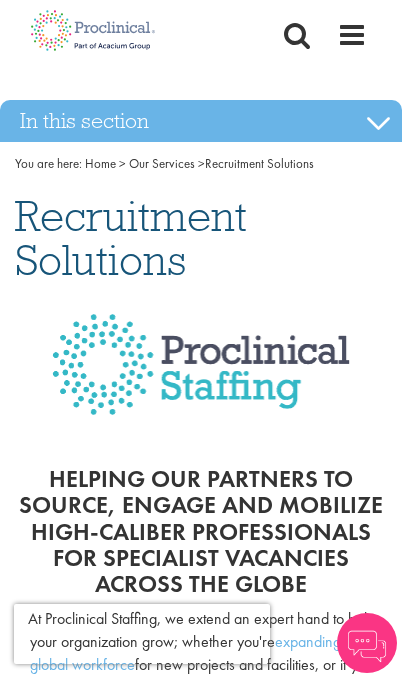 scroll, scrollTop: 0, scrollLeft: 0, axis: both 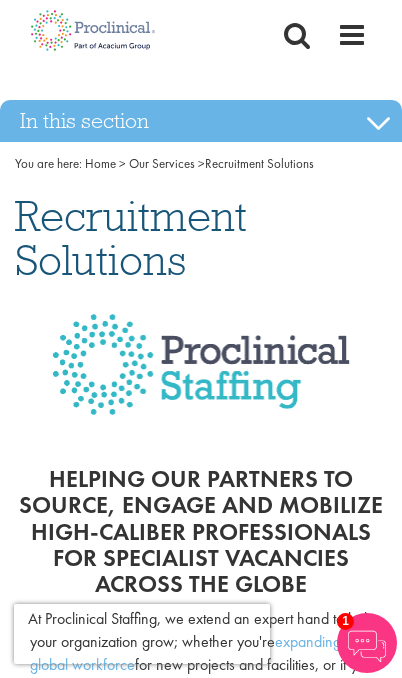 click at bounding box center [352, 35] 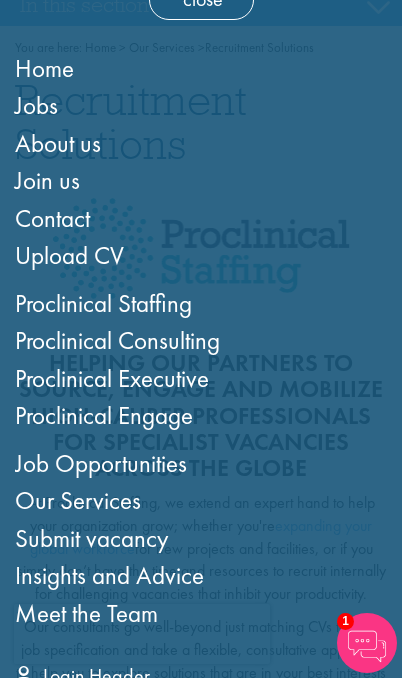 scroll, scrollTop: 112, scrollLeft: 0, axis: vertical 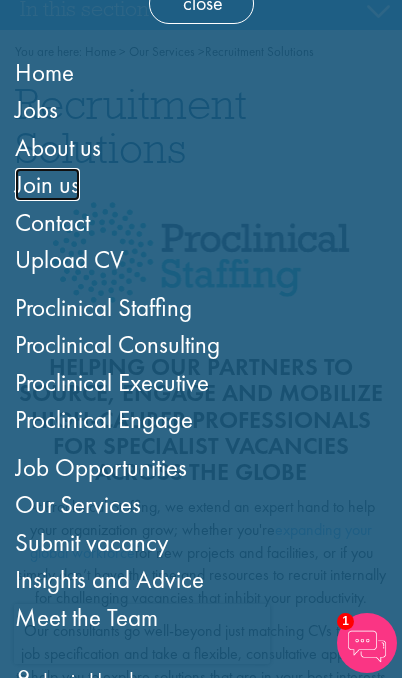 click on "Join us" at bounding box center (47, 184) 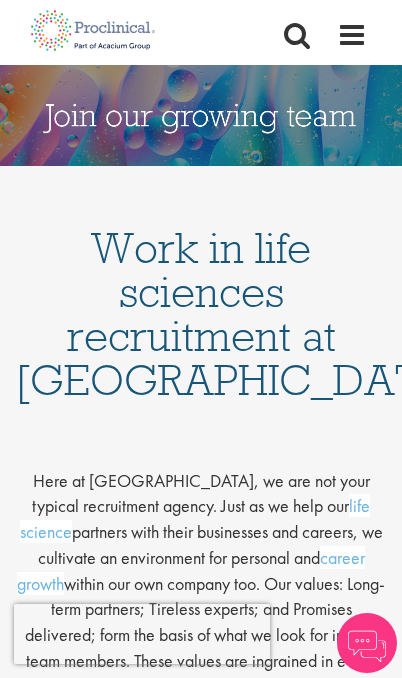scroll, scrollTop: 0, scrollLeft: 0, axis: both 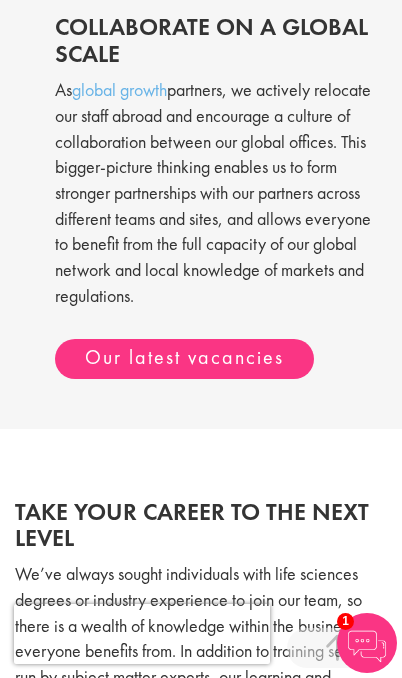 click on "Our latest vacancies" at bounding box center (184, 359) 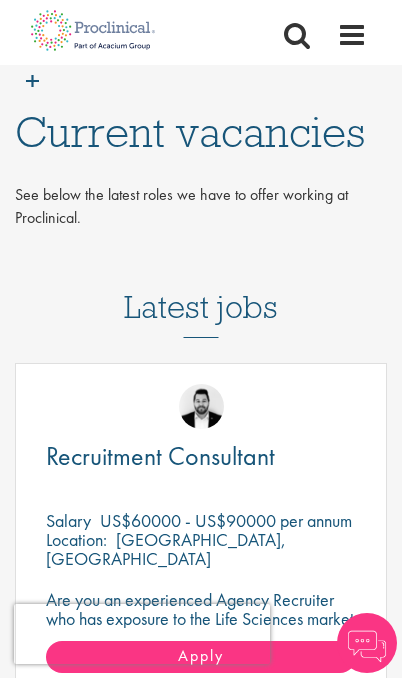 scroll, scrollTop: 0, scrollLeft: 0, axis: both 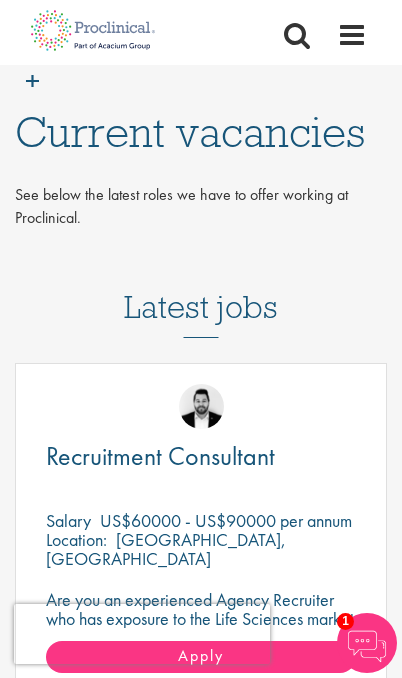 click on "Current vacancies" at bounding box center (190, 132) 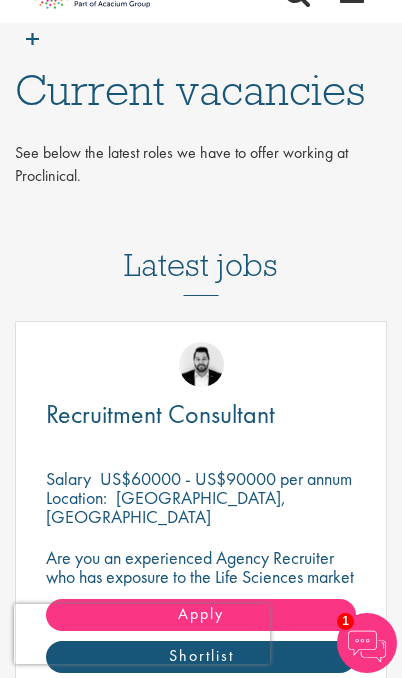 scroll, scrollTop: 0, scrollLeft: 0, axis: both 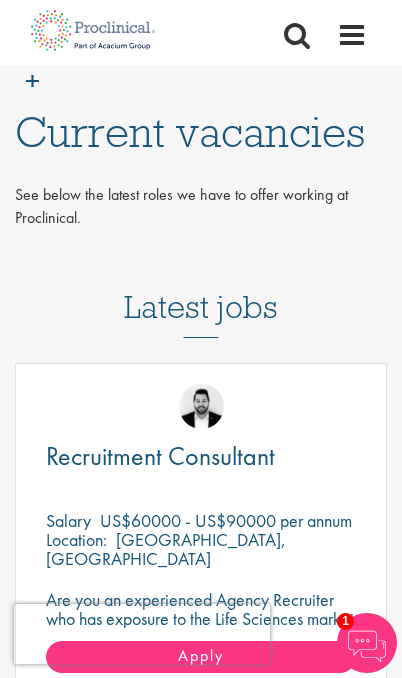 click at bounding box center [352, 35] 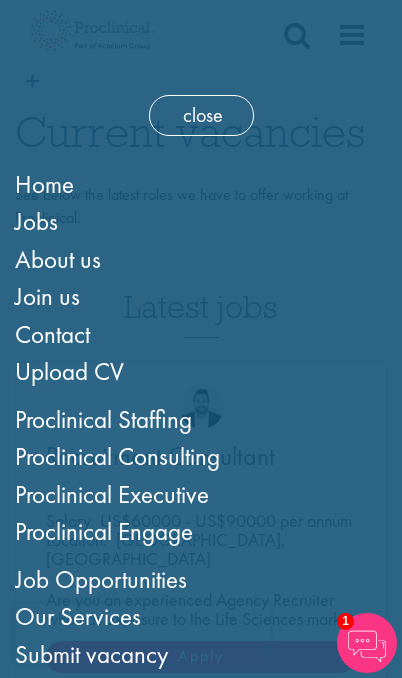 click on "Proclinical Executive" at bounding box center (112, 494) 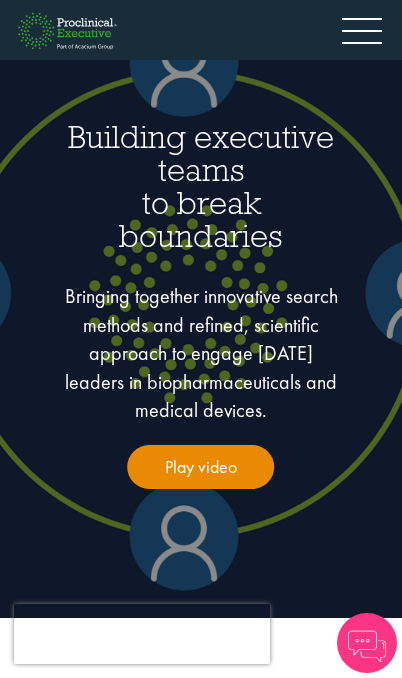scroll, scrollTop: 0, scrollLeft: 0, axis: both 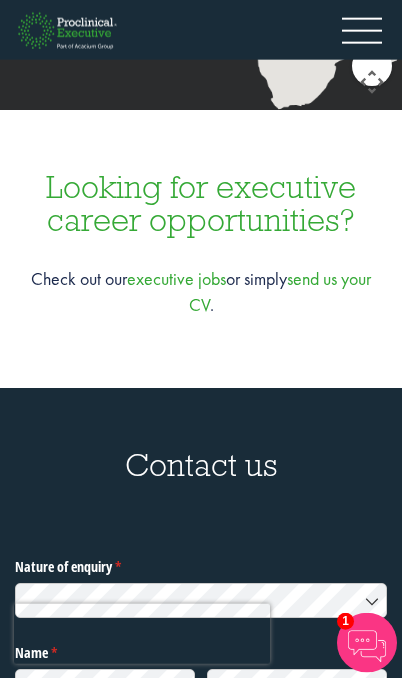click on "executive jobs" at bounding box center (176, 278) 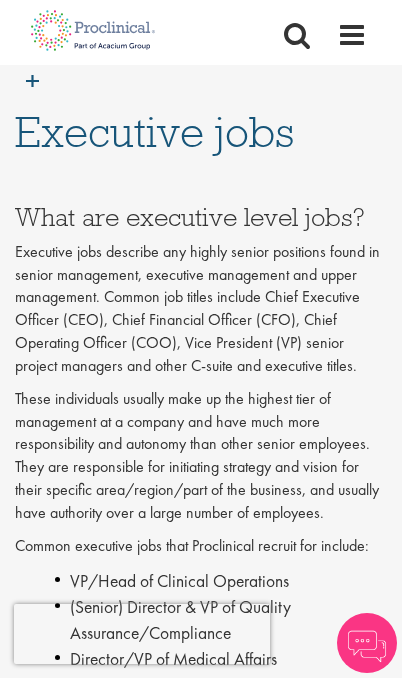 scroll, scrollTop: 0, scrollLeft: 0, axis: both 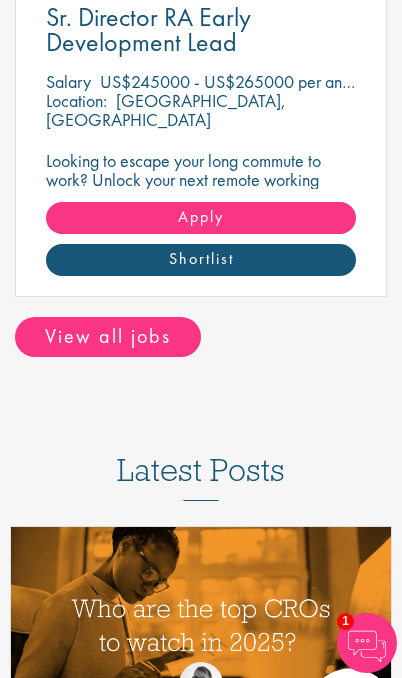 click on "View all jobs" at bounding box center (108, 337) 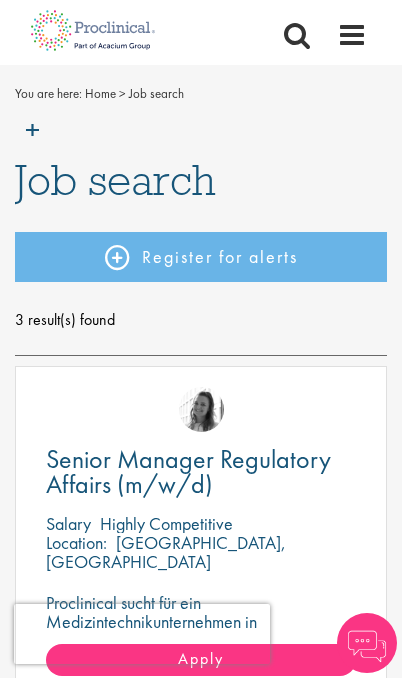 scroll, scrollTop: 0, scrollLeft: 0, axis: both 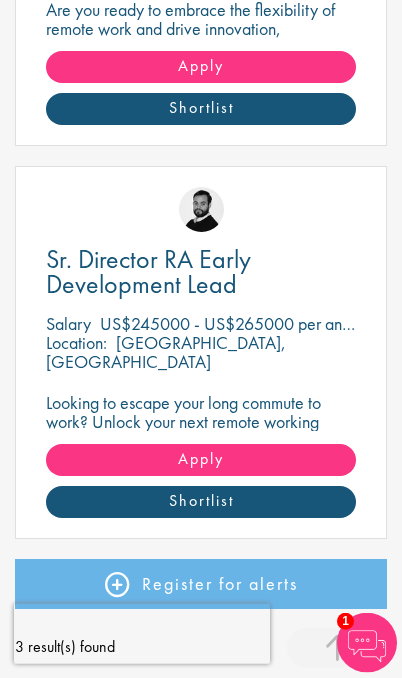 click on "Sr. Director RA Early Development Lead" at bounding box center (148, 271) 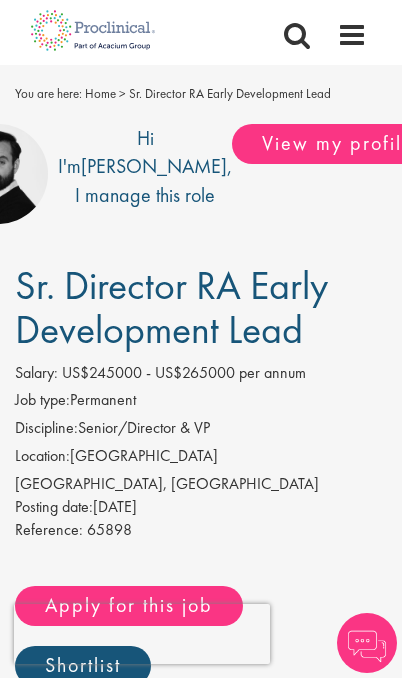 scroll, scrollTop: 0, scrollLeft: 0, axis: both 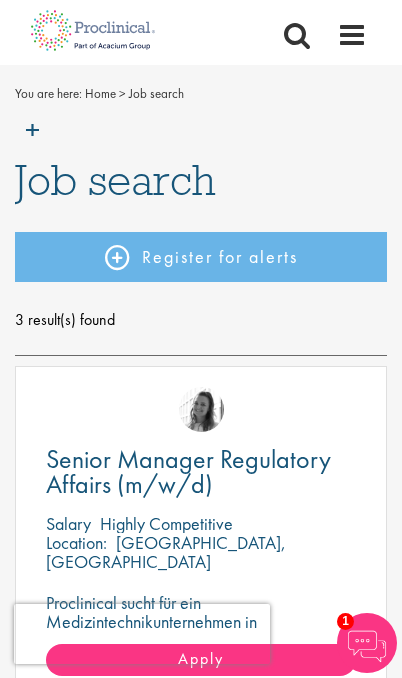 click on "Job search" at bounding box center [156, 93] 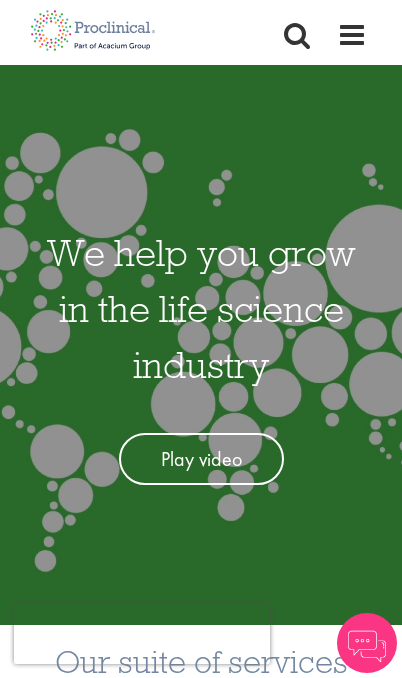 scroll, scrollTop: 0, scrollLeft: 0, axis: both 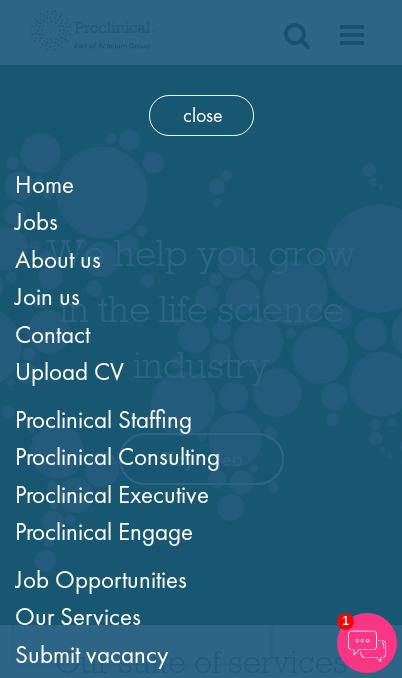 click on "Job Opportunities" at bounding box center [101, 579] 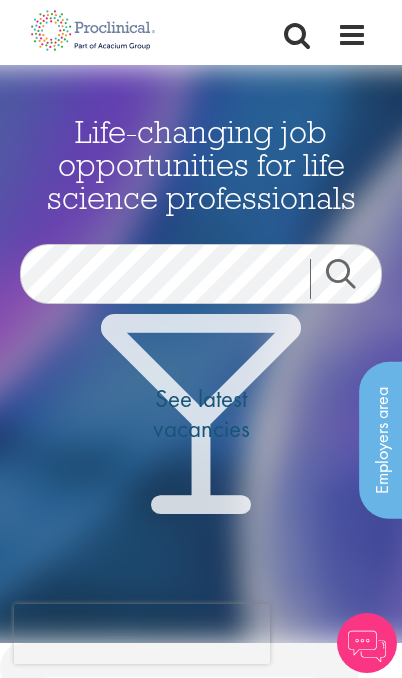 scroll, scrollTop: 0, scrollLeft: 0, axis: both 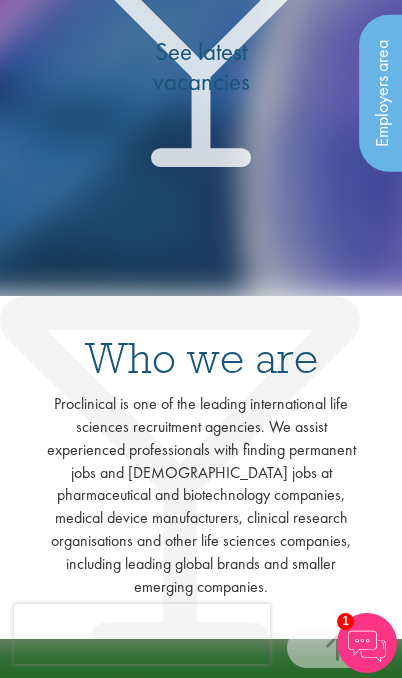 click on "See latest  vacancies" at bounding box center (201, 67) 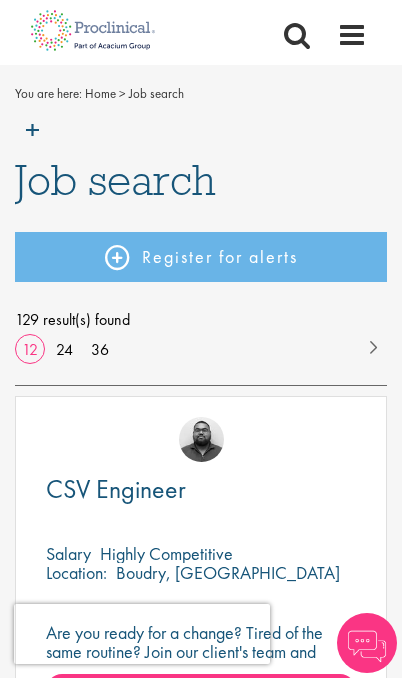 scroll, scrollTop: 0, scrollLeft: 0, axis: both 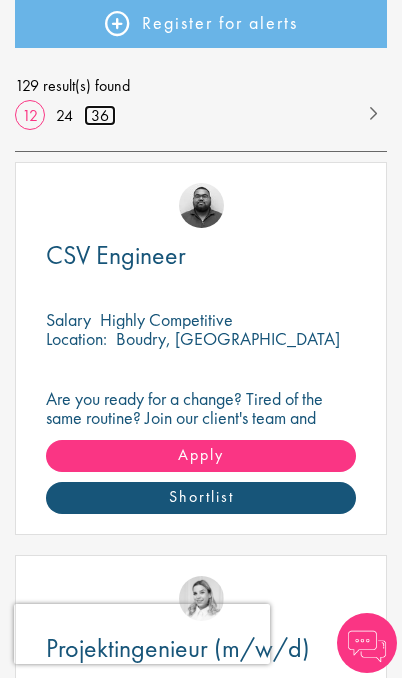 click on "36" at bounding box center [100, 115] 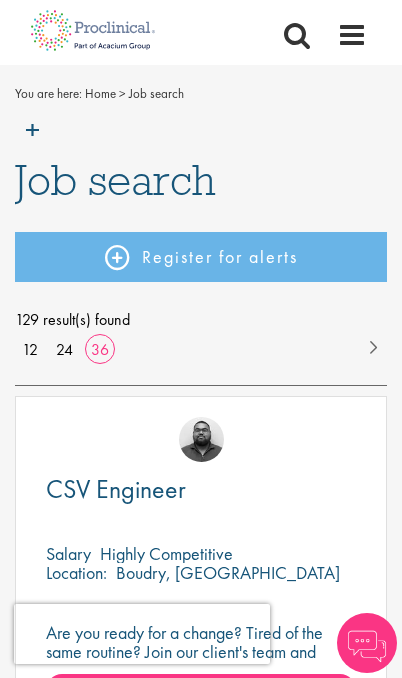 scroll, scrollTop: 0, scrollLeft: 0, axis: both 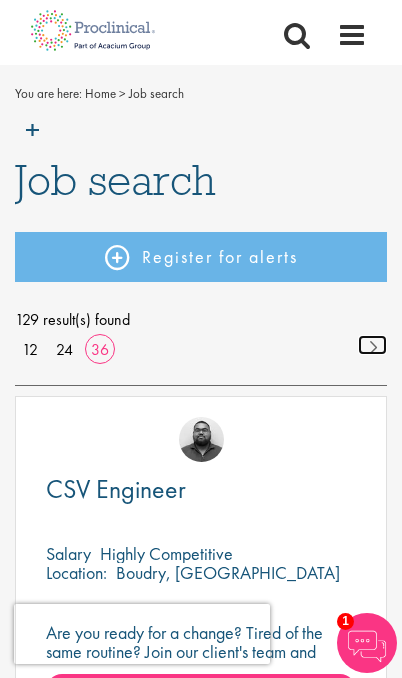 click at bounding box center [372, 345] 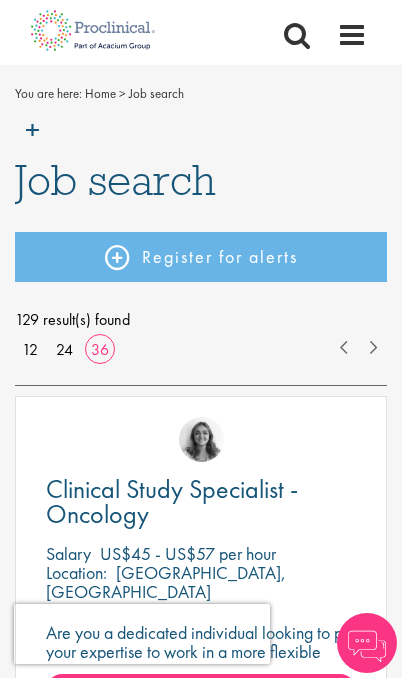 scroll, scrollTop: 0, scrollLeft: 0, axis: both 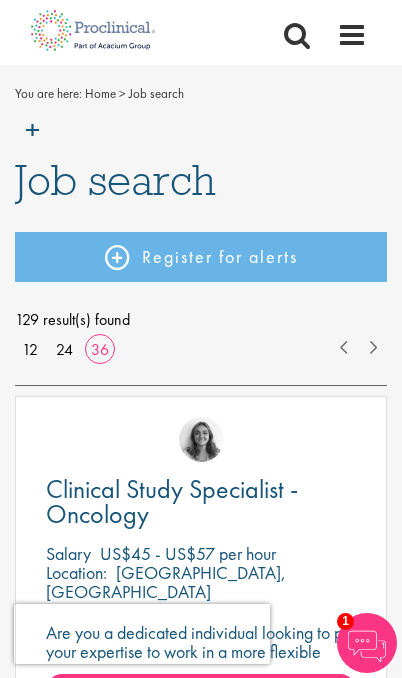 click at bounding box center [201, 131] 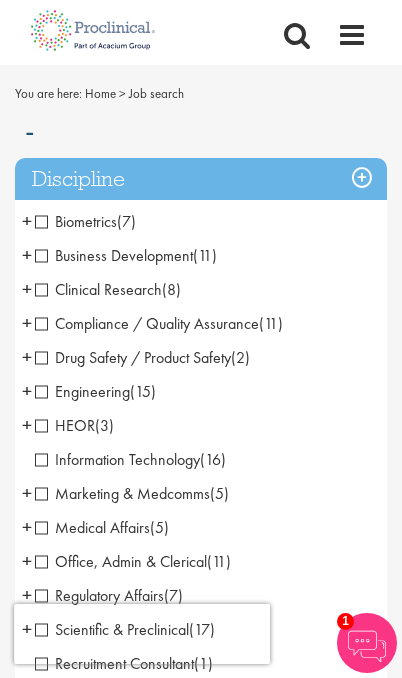 click on "Business Development" at bounding box center (114, 255) 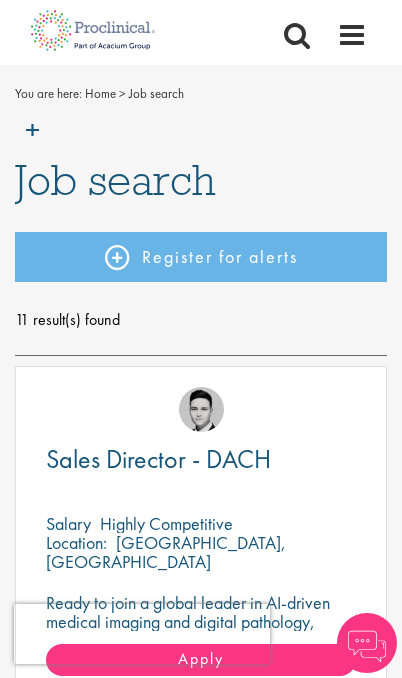 scroll, scrollTop: 0, scrollLeft: 0, axis: both 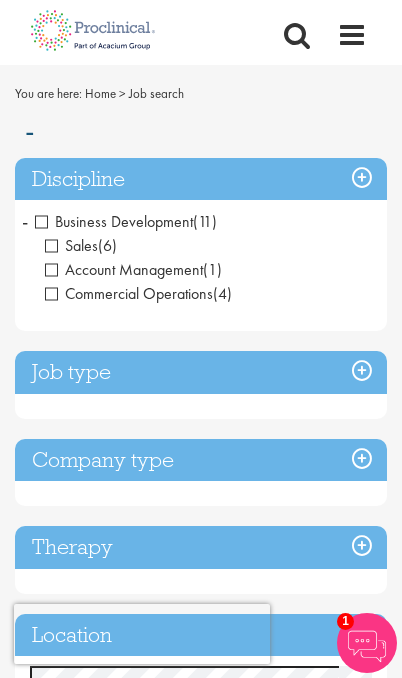 click on "Job type" at bounding box center [201, 372] 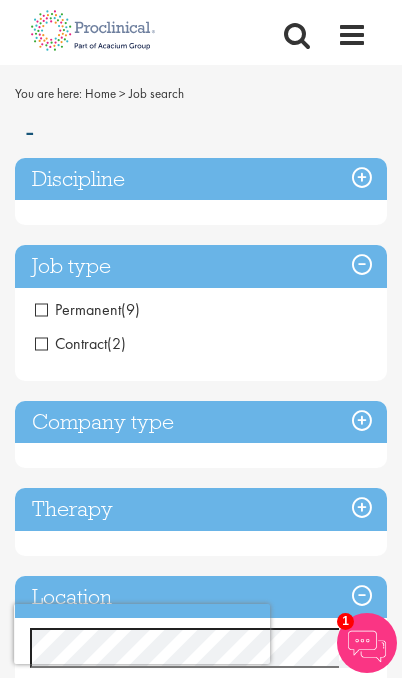 click on "Job type" at bounding box center [201, 266] 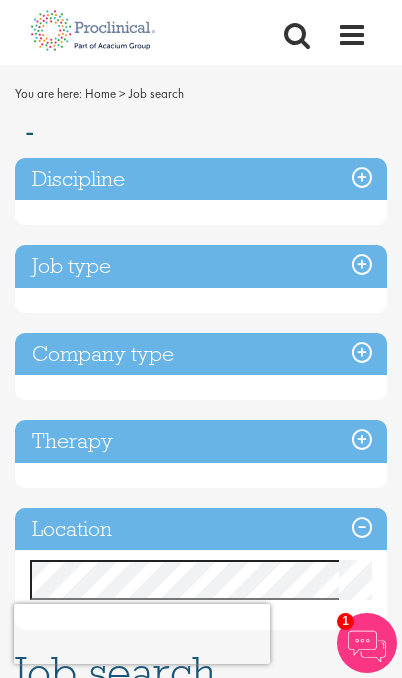 click on "Company type" at bounding box center (201, 354) 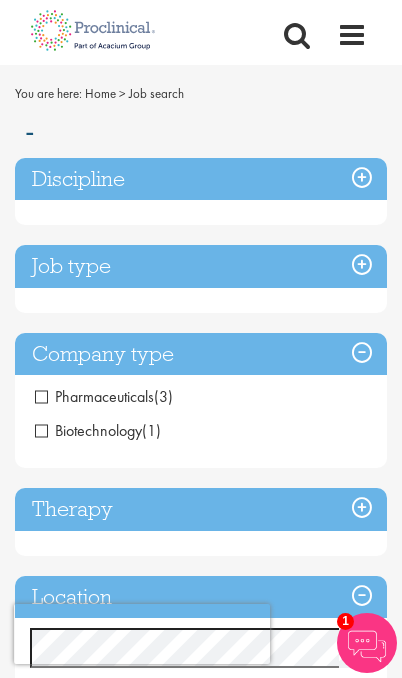 click on "Company type" at bounding box center (201, 354) 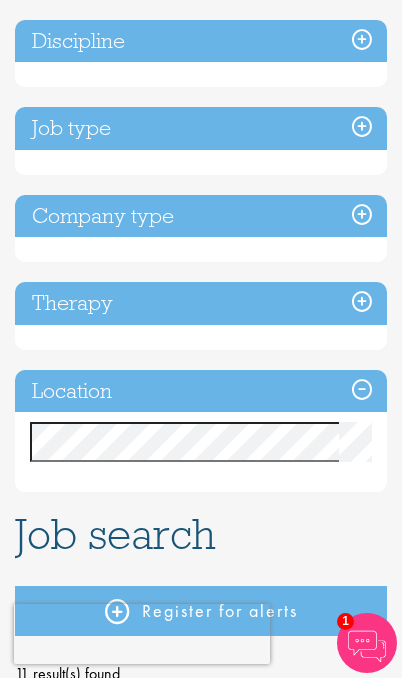 scroll, scrollTop: 144, scrollLeft: 0, axis: vertical 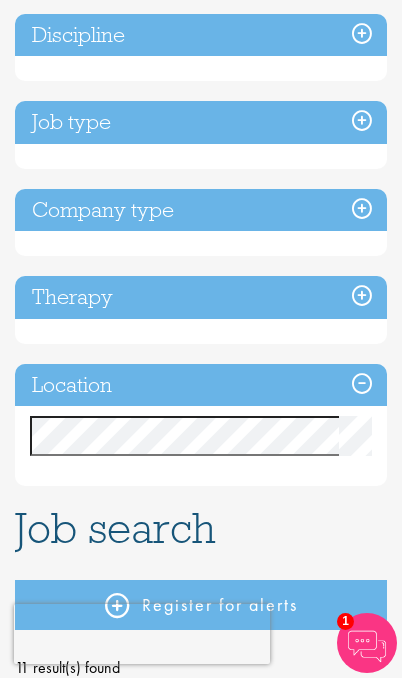 click on "Location" at bounding box center [201, 385] 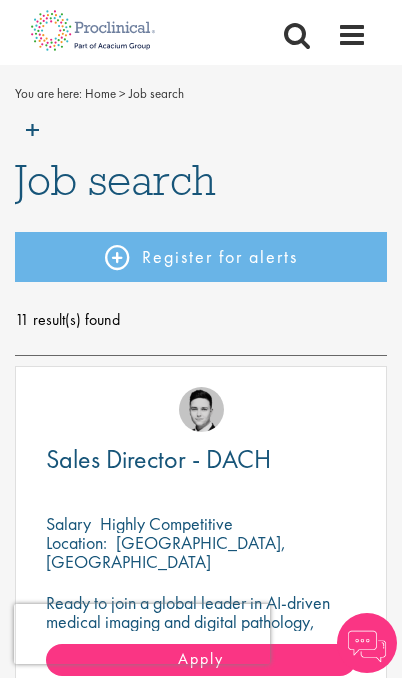 scroll, scrollTop: 0, scrollLeft: 0, axis: both 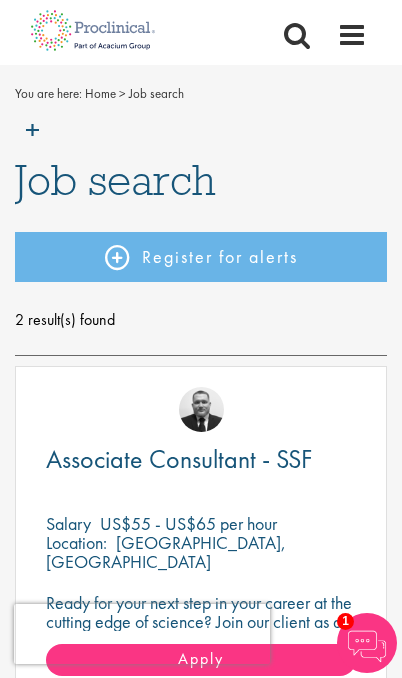click at bounding box center (201, 131) 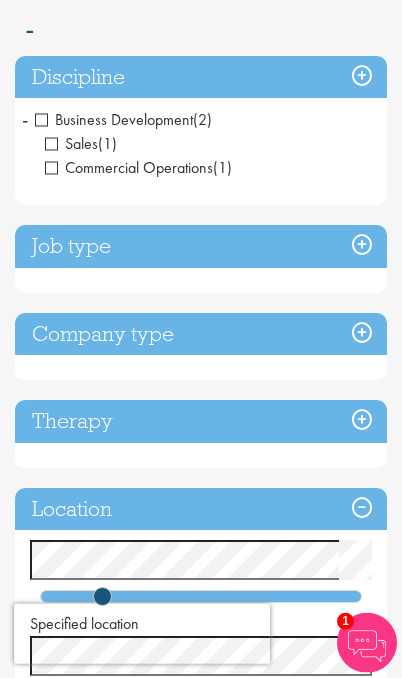 scroll, scrollTop: 103, scrollLeft: 0, axis: vertical 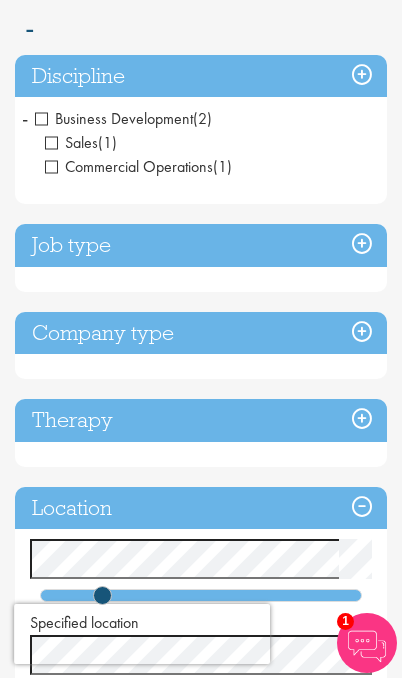 click on "Business Development" at bounding box center (114, 118) 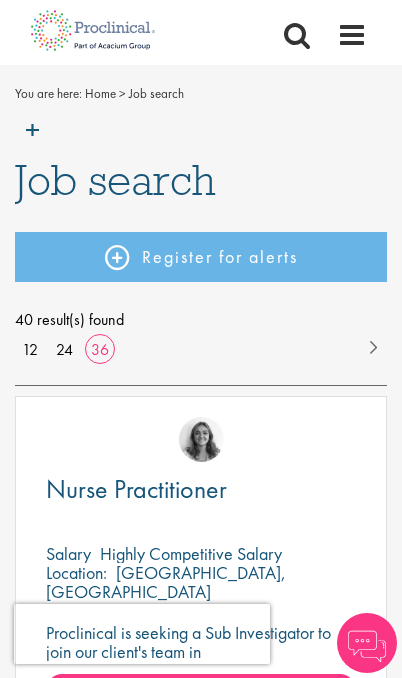 scroll, scrollTop: 0, scrollLeft: 0, axis: both 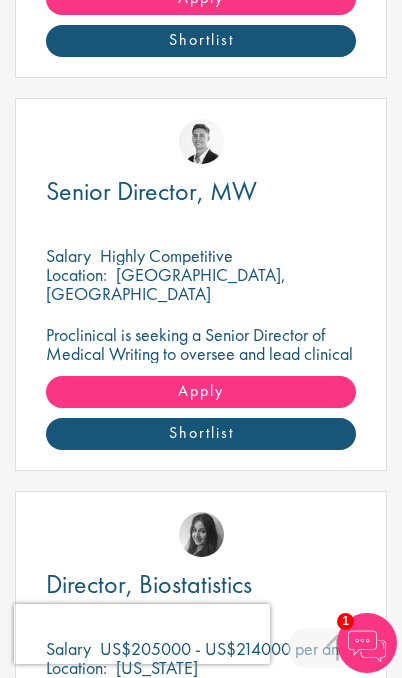 click on "Proclinical is seeking a Senior Director of Medical Writing to oversee and lead clinical and regulatory medical writing initiatives at our client's [GEOGRAPHIC_DATA], [GEOGRAPHIC_DATA] facility." at bounding box center [201, 372] 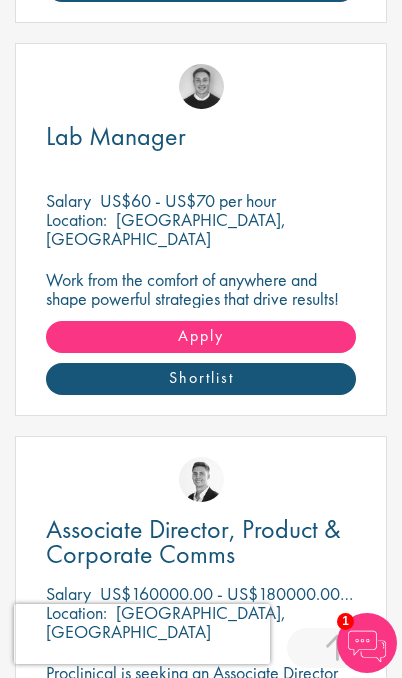 scroll, scrollTop: 10179, scrollLeft: 0, axis: vertical 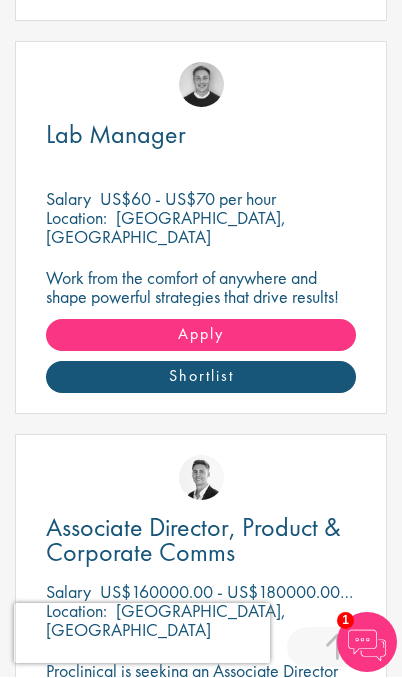 click on "Location:
[GEOGRAPHIC_DATA], [GEOGRAPHIC_DATA]" at bounding box center [201, 229] 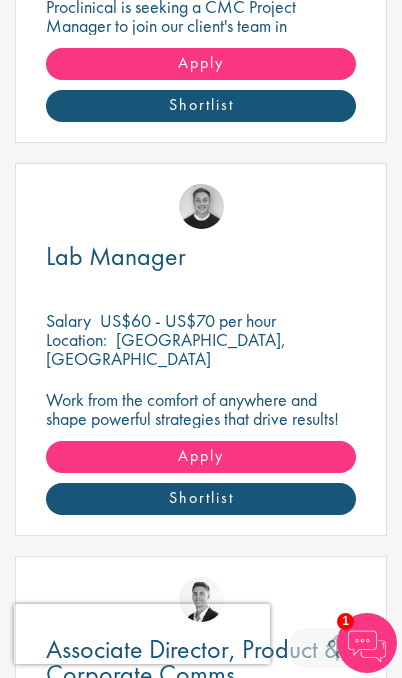 scroll, scrollTop: 10057, scrollLeft: 0, axis: vertical 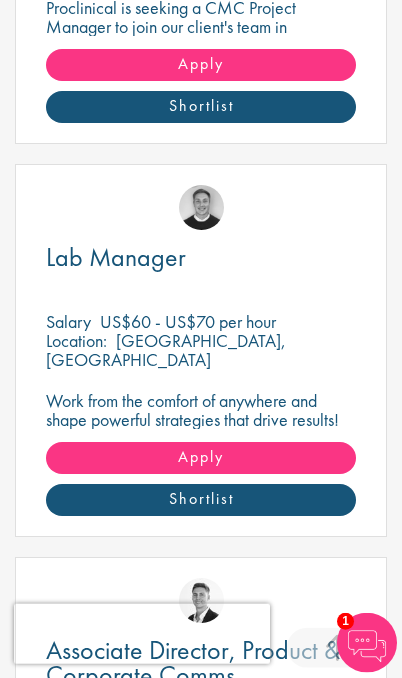 click on "[GEOGRAPHIC_DATA], [GEOGRAPHIC_DATA]" at bounding box center [166, 350] 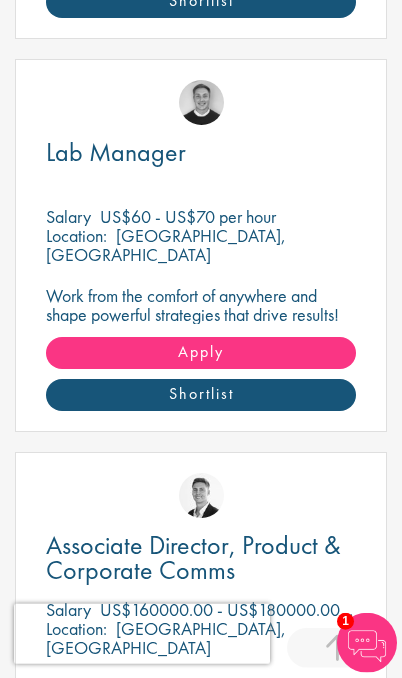 scroll, scrollTop: 10163, scrollLeft: 0, axis: vertical 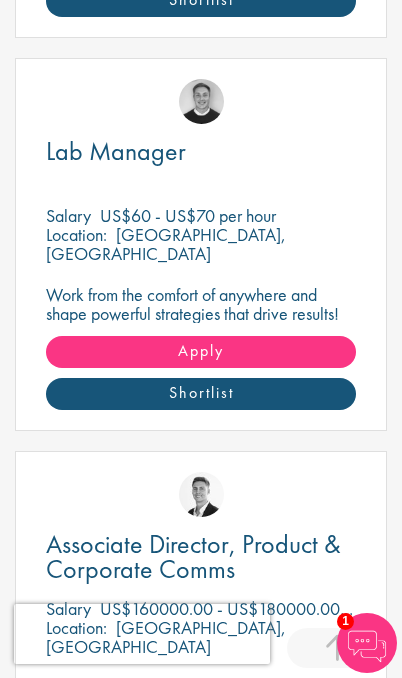 click on "Shortlist" at bounding box center (201, 394) 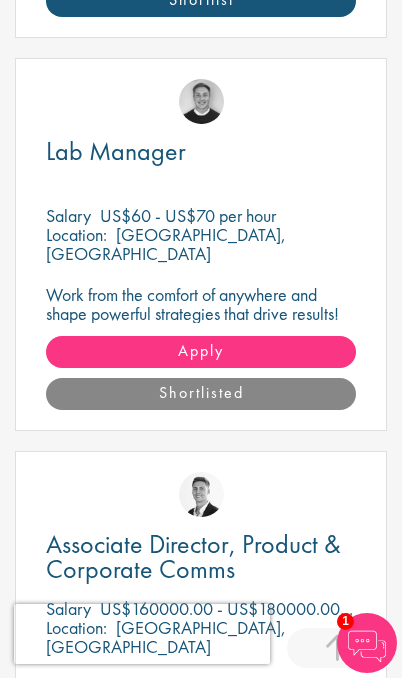 click on "Apply" at bounding box center [201, 352] 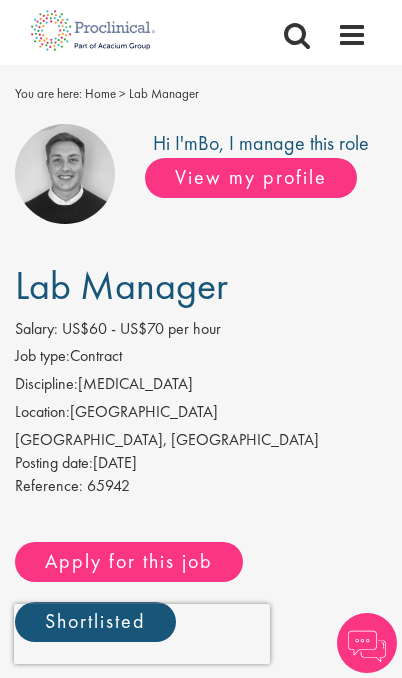 scroll, scrollTop: 0, scrollLeft: 0, axis: both 